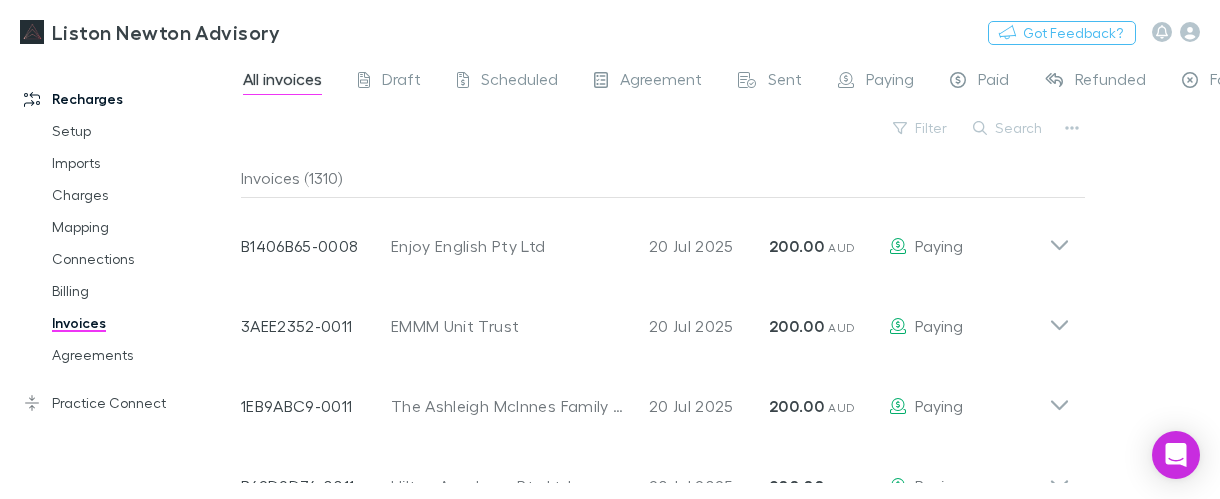 scroll, scrollTop: 0, scrollLeft: 0, axis: both 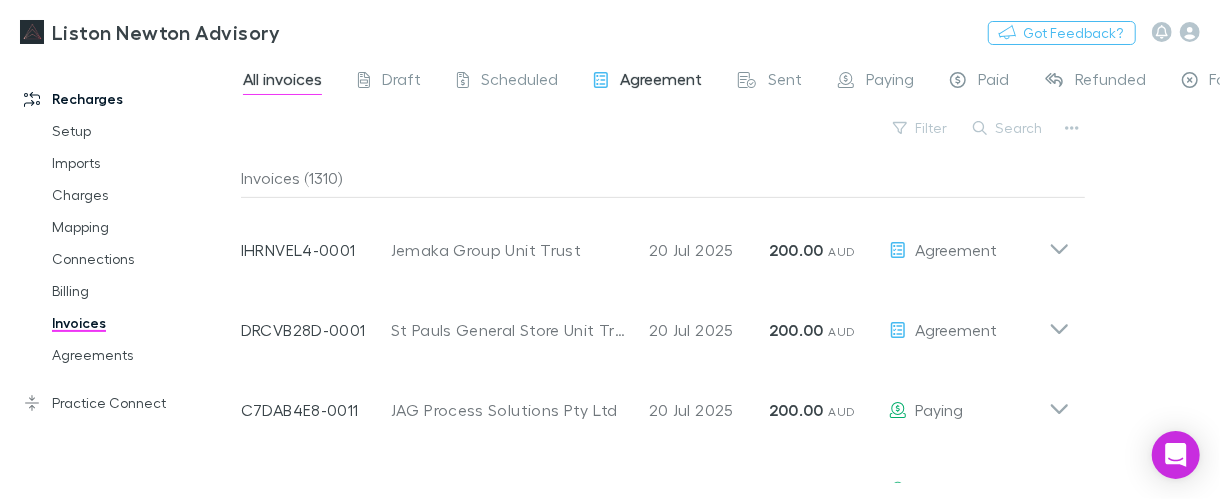 click on "Agreement" at bounding box center (661, 82) 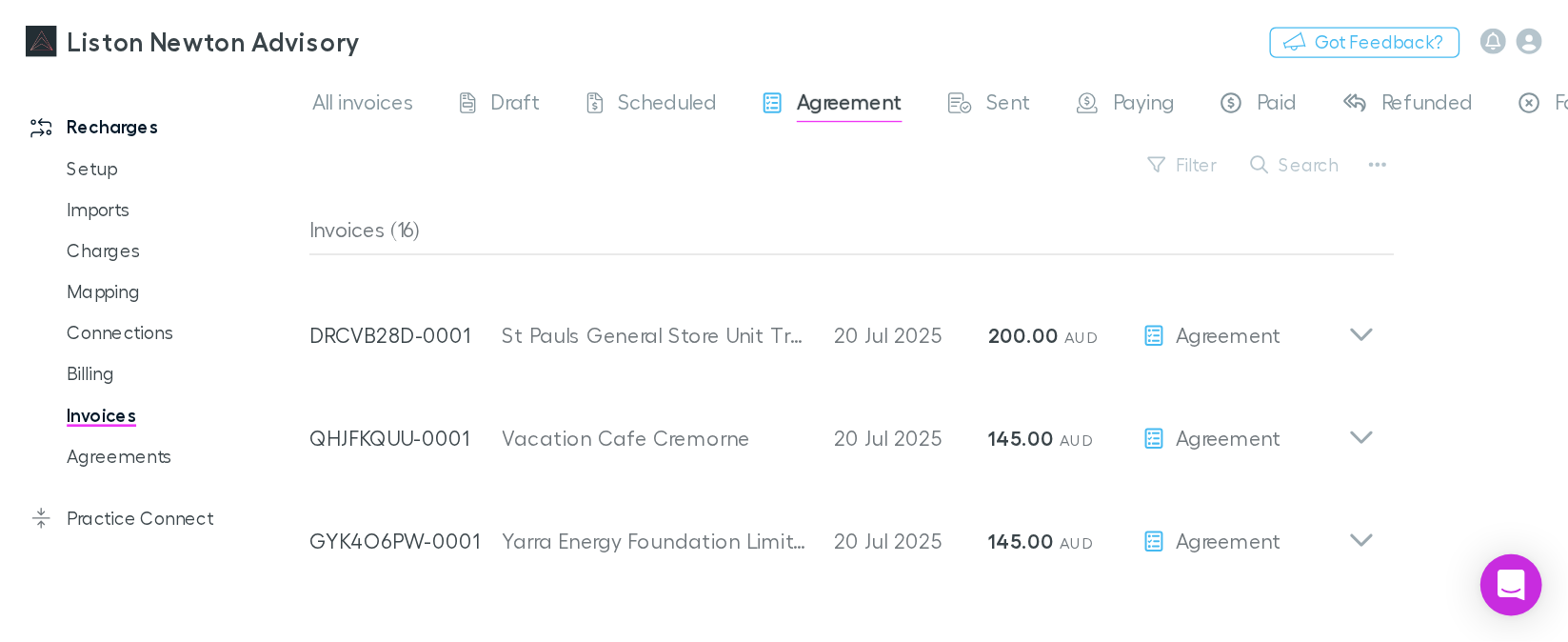 scroll, scrollTop: 0, scrollLeft: 0, axis: both 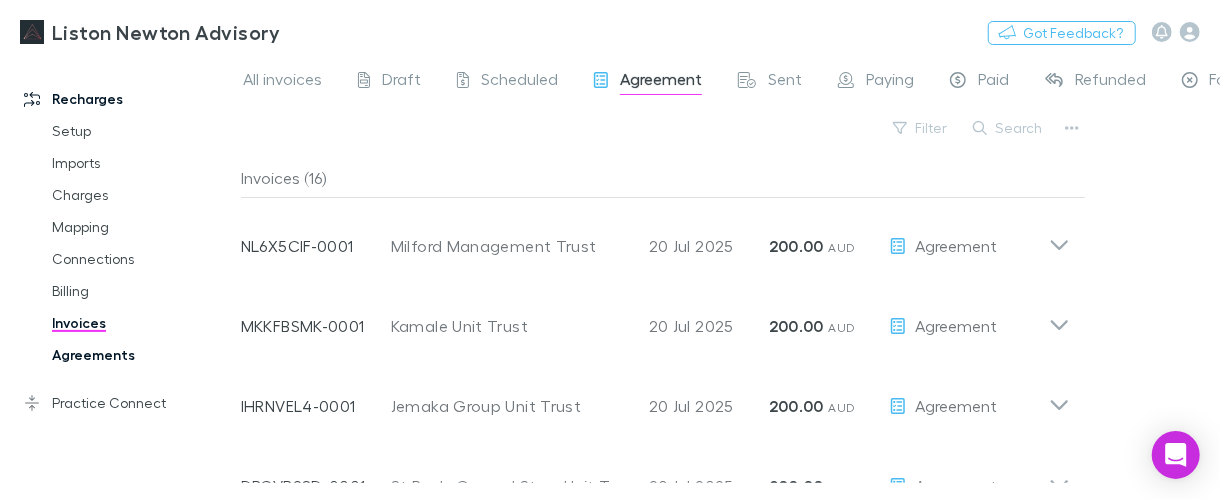 click on "Agreements" at bounding box center [143, 355] 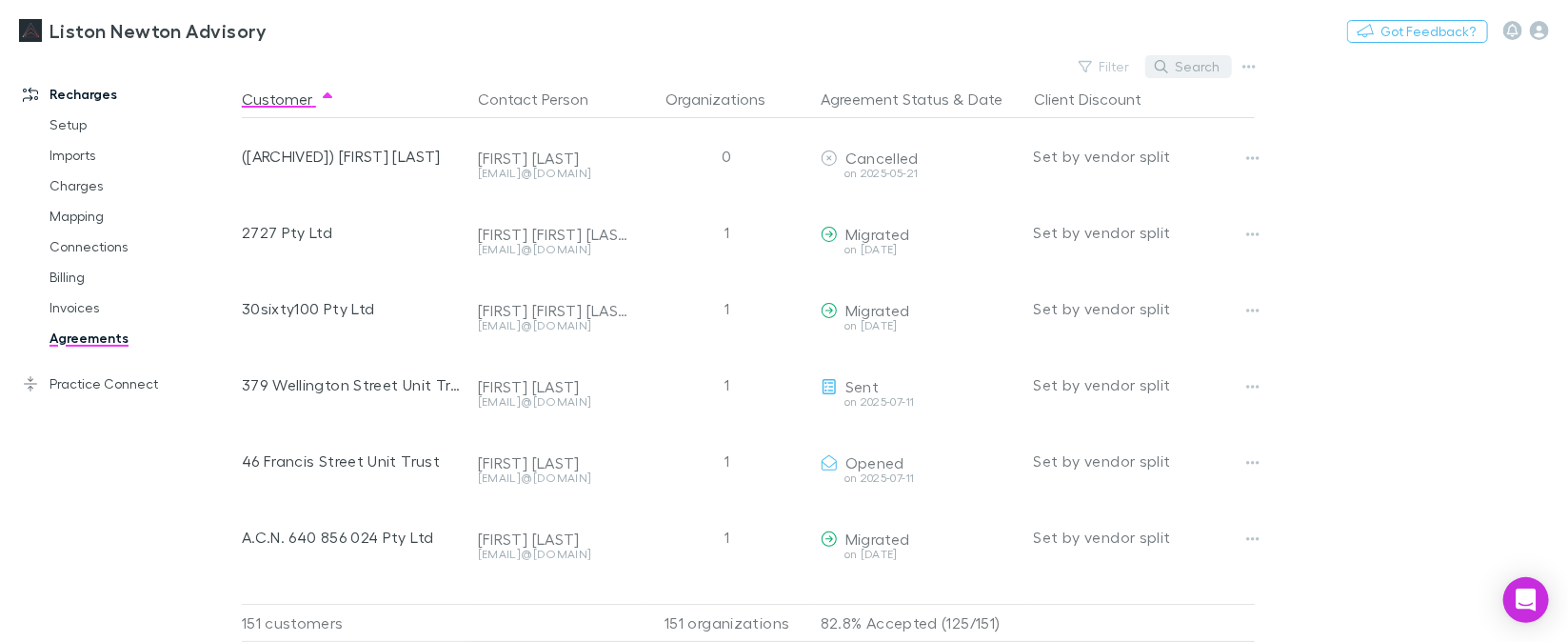 click on "Search" at bounding box center [1188, 67] 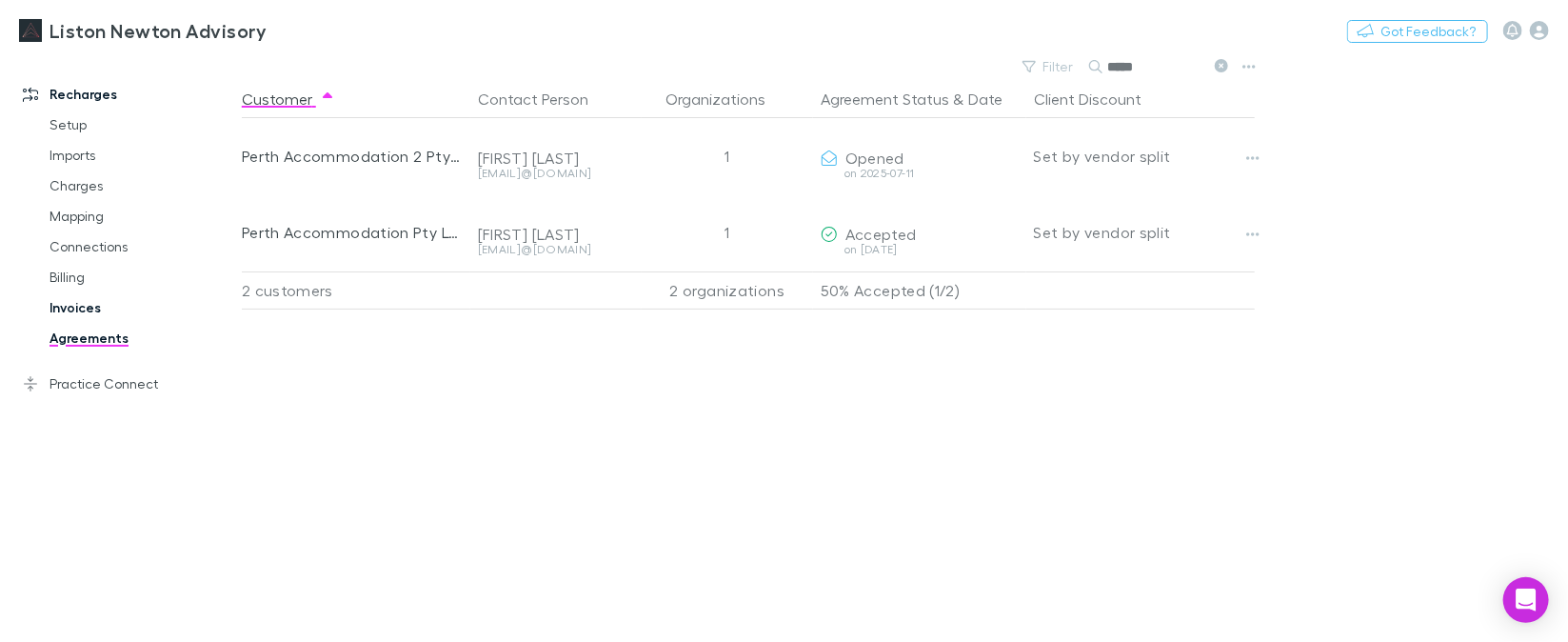 type on "*****" 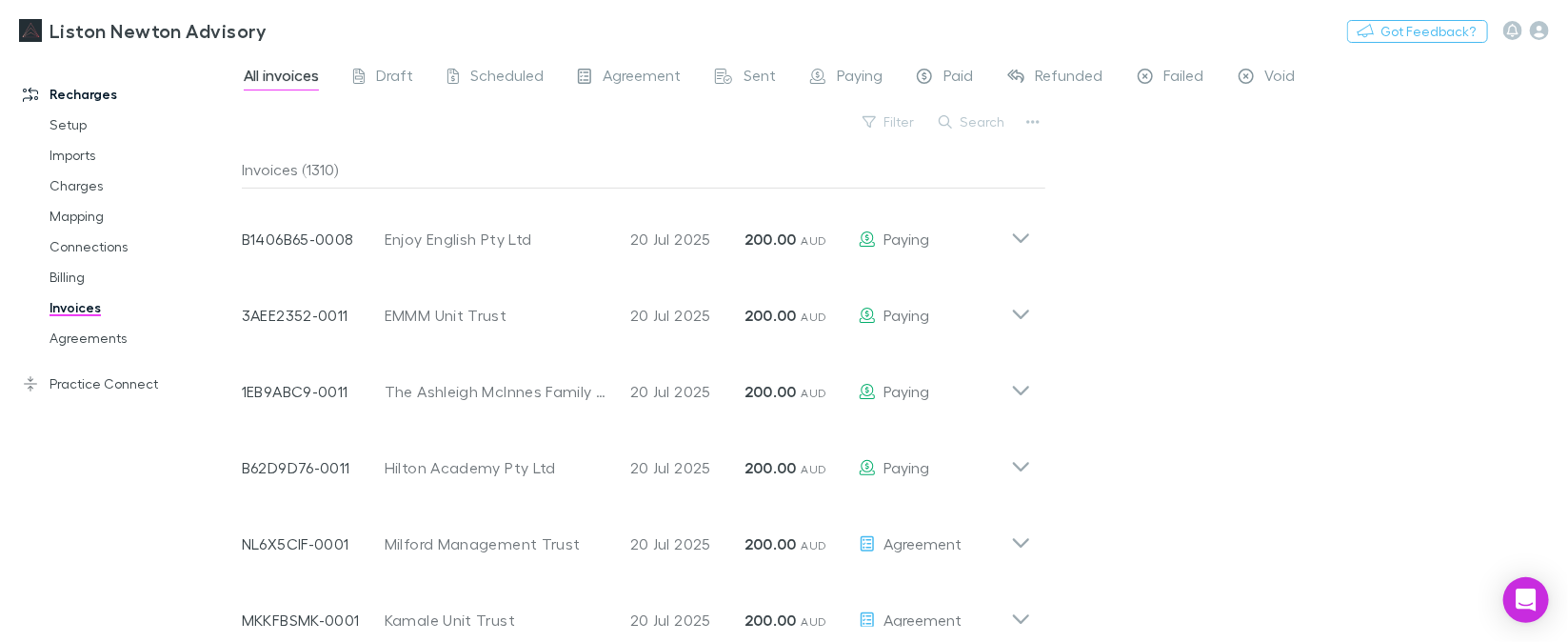 scroll, scrollTop: 0, scrollLeft: 0, axis: both 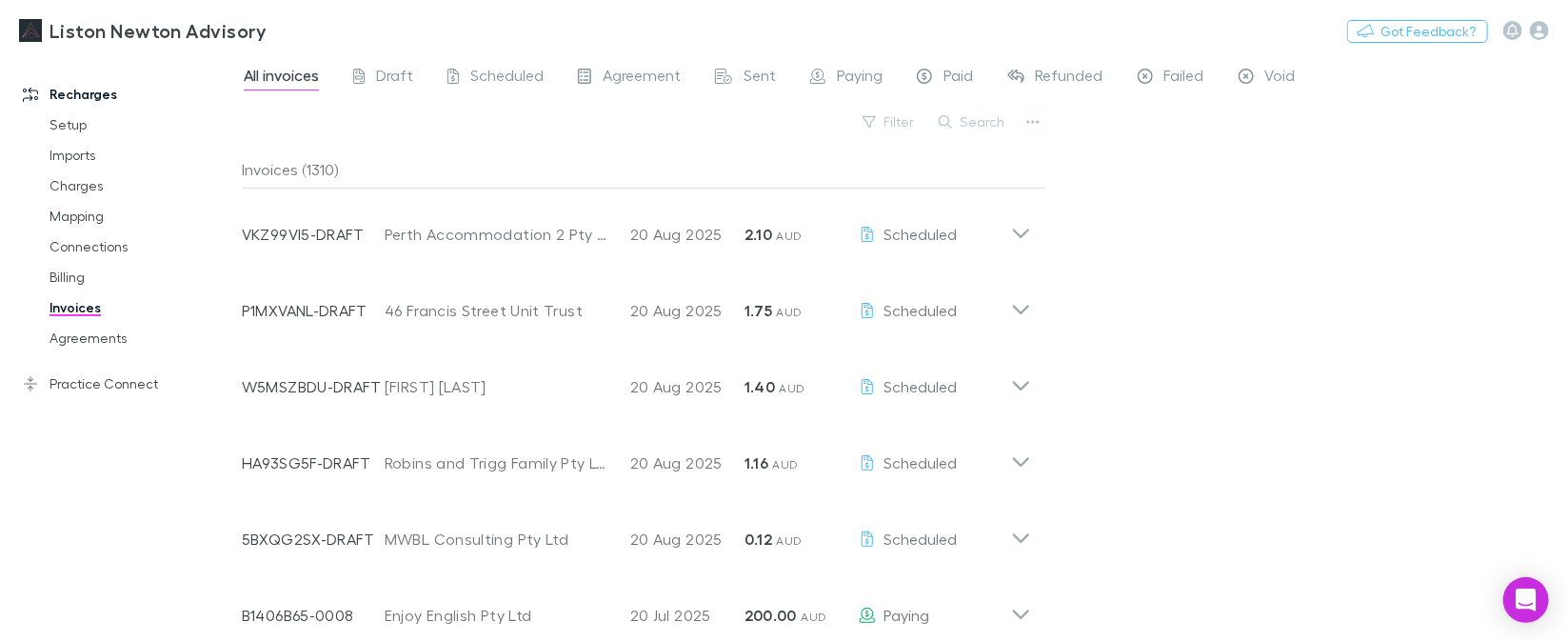 click on "Invoice Date [DATE] Amount [PRICE] [CURRENCY] Status Scheduled Description Date List Price Discount Amount Xero - Ignite | 90% Discount. [DATE] [PRICE] 0% [PRICE] Sub Total [PRICE] Tax Total (GST 10%) [PRICE] Total ( [CURRENCY] ) [PRICE] Invoice Number P1MXVANL-DRAFT Customer 46 Francis Street Unit Trust Invoice Date [DATE] Amount [PRICE] [CURRENCY] Status Scheduled Description Date List Price Discount Amount Xero - Ignite | 90% Discount. [DATE] [PRICE] 0% [PRICE] Sub Total [PRICE] Tax Total (GST 10%) [PRICE] Total ( [CURRENCY] ) [PRICE] Invoice Number W5MSZBDU-DRAFT Customer [FIRST] [LAST] Invoice Date [DATE] Amount [PRICE] [CURRENCY] Status Scheduled Description Date List Price Discount Amount Xero - Ignite | 90% Discount. [DATE] [PRICE] 0% [PRICE] Sub Total [PRICE] Tax Total (GST 10%) [PRICE] Total ( )" at bounding box center (904, 348) 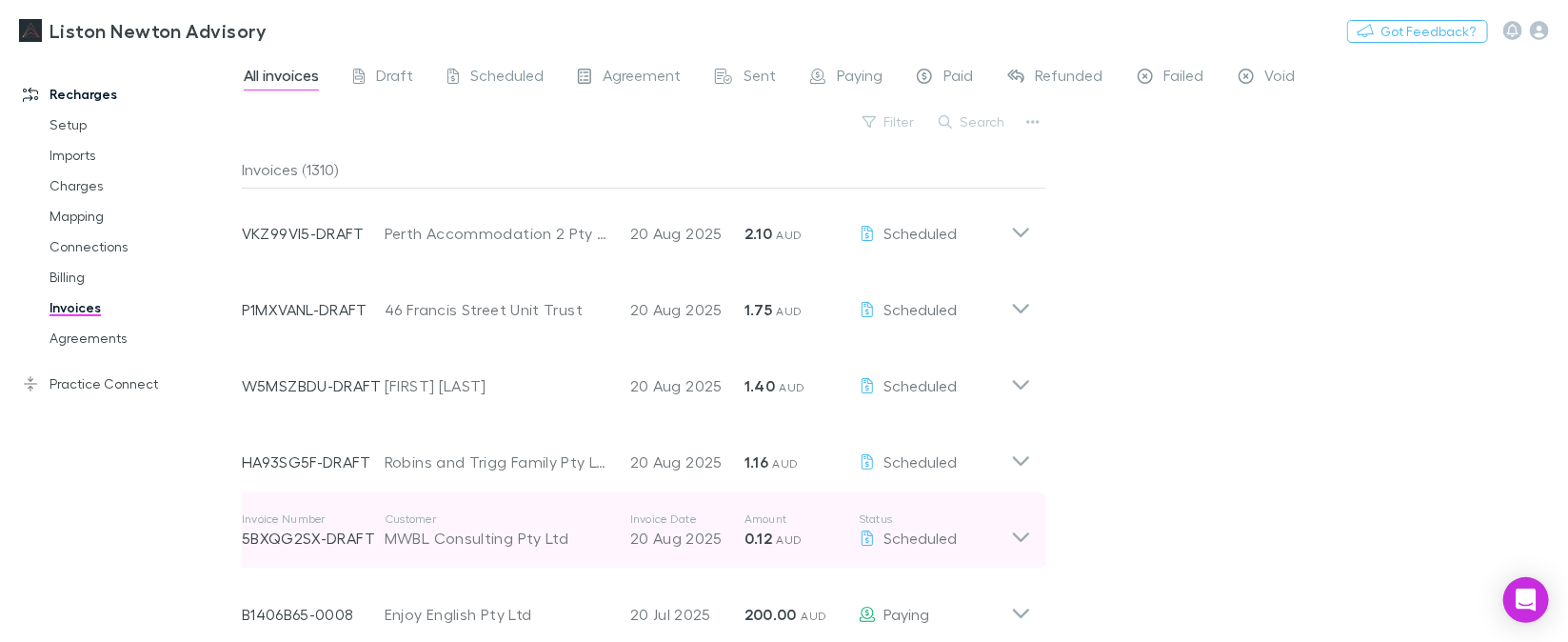 scroll, scrollTop: 0, scrollLeft: 0, axis: both 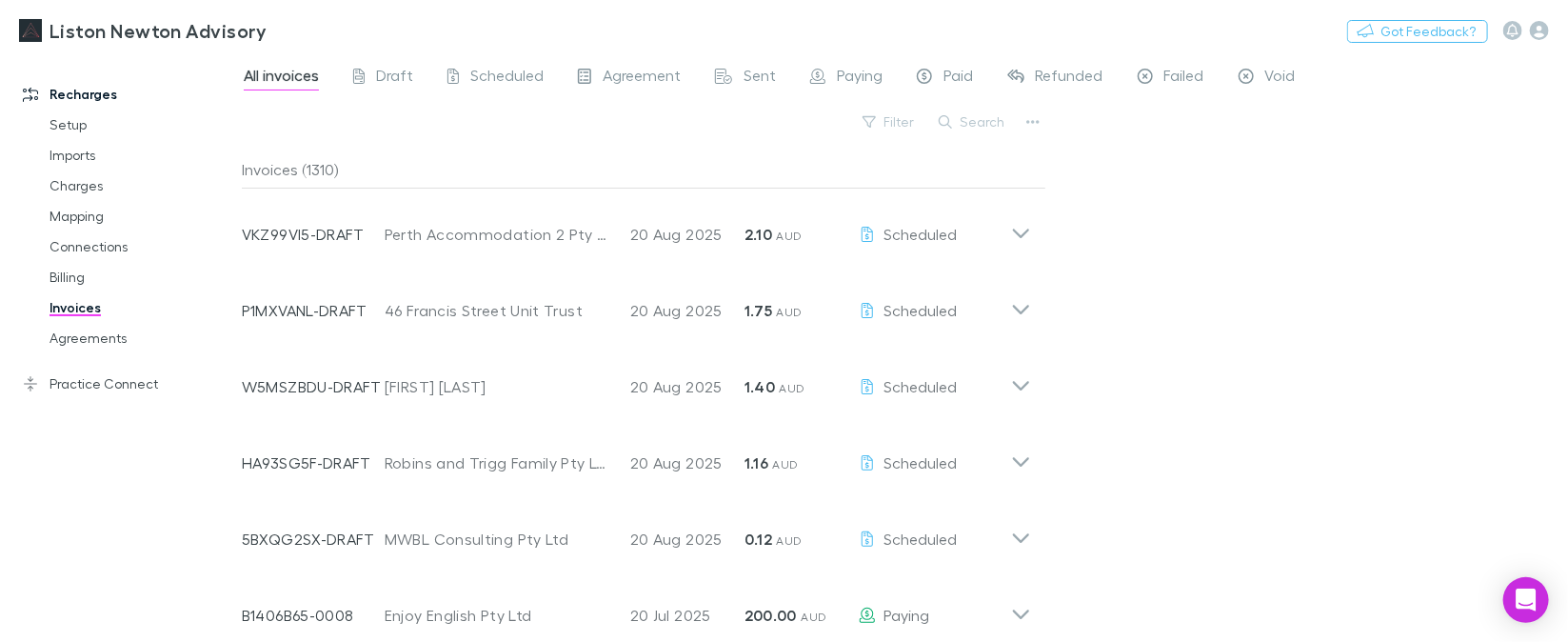 click on "Invoice Date [DATE] Amount [PRICE] [CURRENCY] Status Scheduled Description Date List Price Discount Amount Xero - Ignite | 90% Discount. [DATE] [PRICE] 0% [PRICE] Sub Total [PRICE] Tax Total (GST 10%) [PRICE] Total ( [CURRENCY] ) [PRICE] Invoice Number P1MXVANL-DRAFT Customer 46 Francis Street Unit Trust Invoice Date [DATE] Amount [PRICE] [CURRENCY] Status Scheduled Description Date List Price Discount Amount Xero - Ignite | 90% Discount. [DATE] [PRICE] 0% [PRICE] Sub Total [PRICE] Tax Total (GST 10%) [PRICE] Total ( [CURRENCY] ) [PRICE] Invoice Number W5MSZBDU-DRAFT Customer [FIRST] [LAST] Invoice Date [DATE] Amount [PRICE] [CURRENCY] Status Scheduled Description Date List Price Discount Amount Xero - Ignite | 90% Discount. [DATE] [PRICE] 0% [PRICE] Sub Total [PRICE] Tax Total (GST 10%) [PRICE] Total ( )" at bounding box center (904, 348) 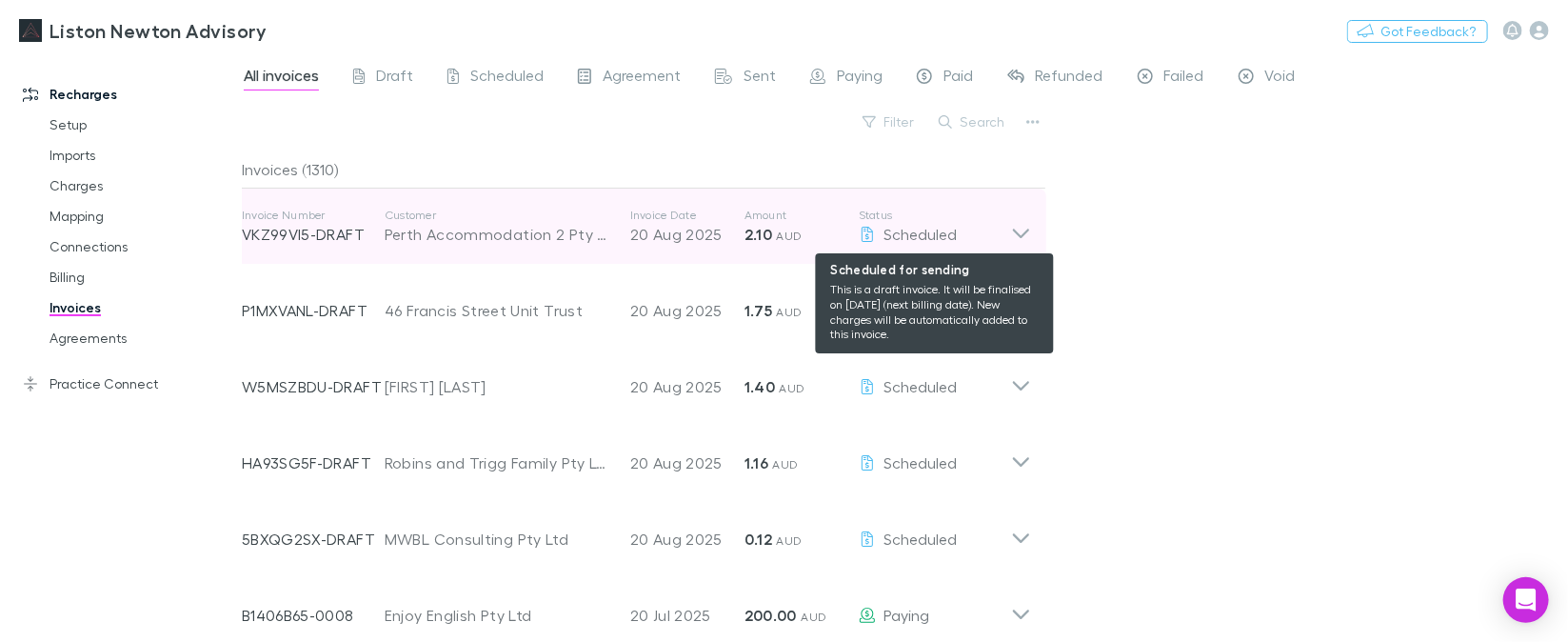 click on "Scheduled" at bounding box center (935, 234) 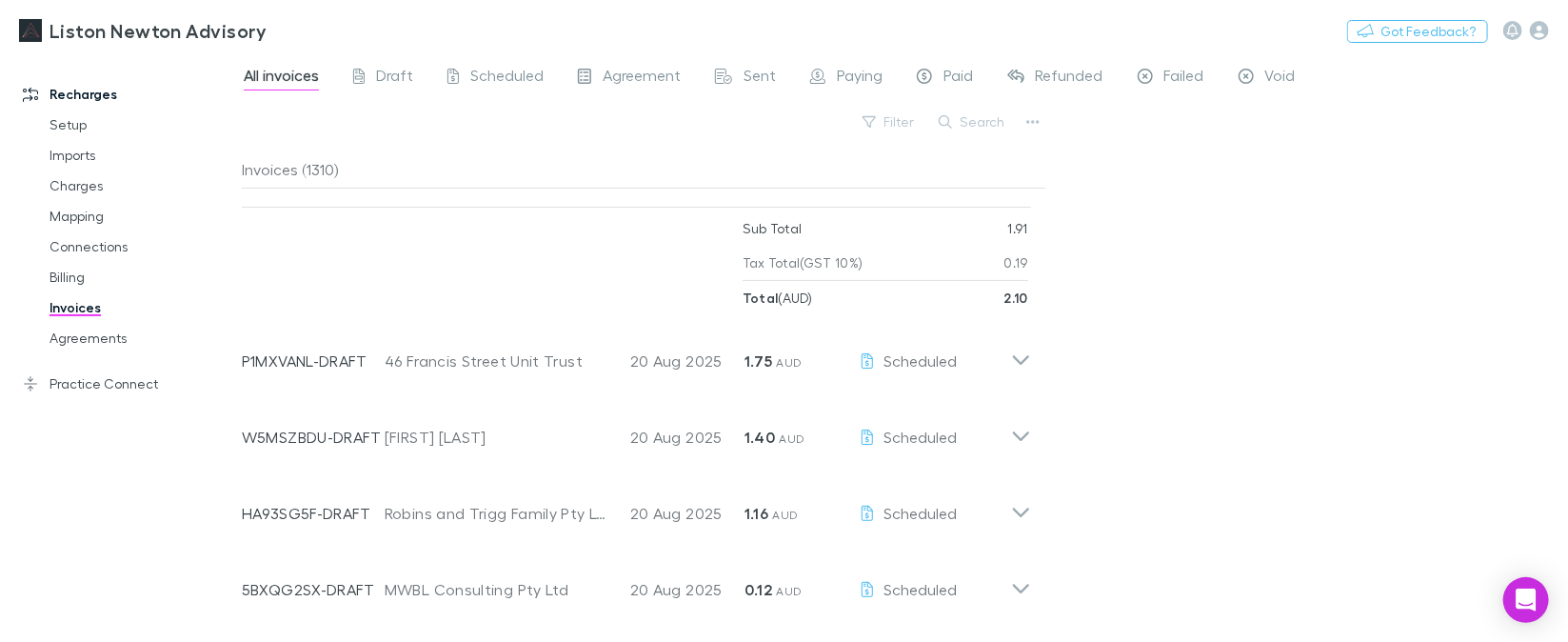 scroll, scrollTop: 186, scrollLeft: 0, axis: vertical 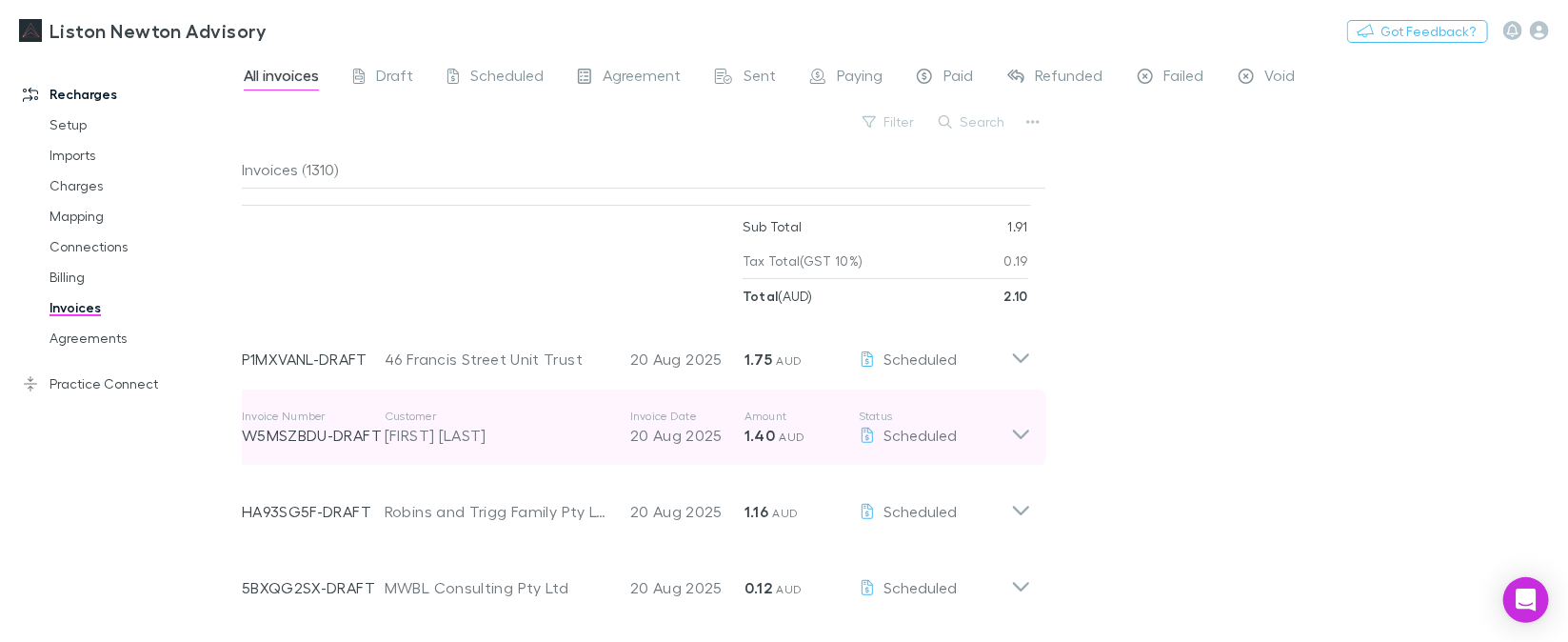 click on "1.40" at bounding box center [760, 435] 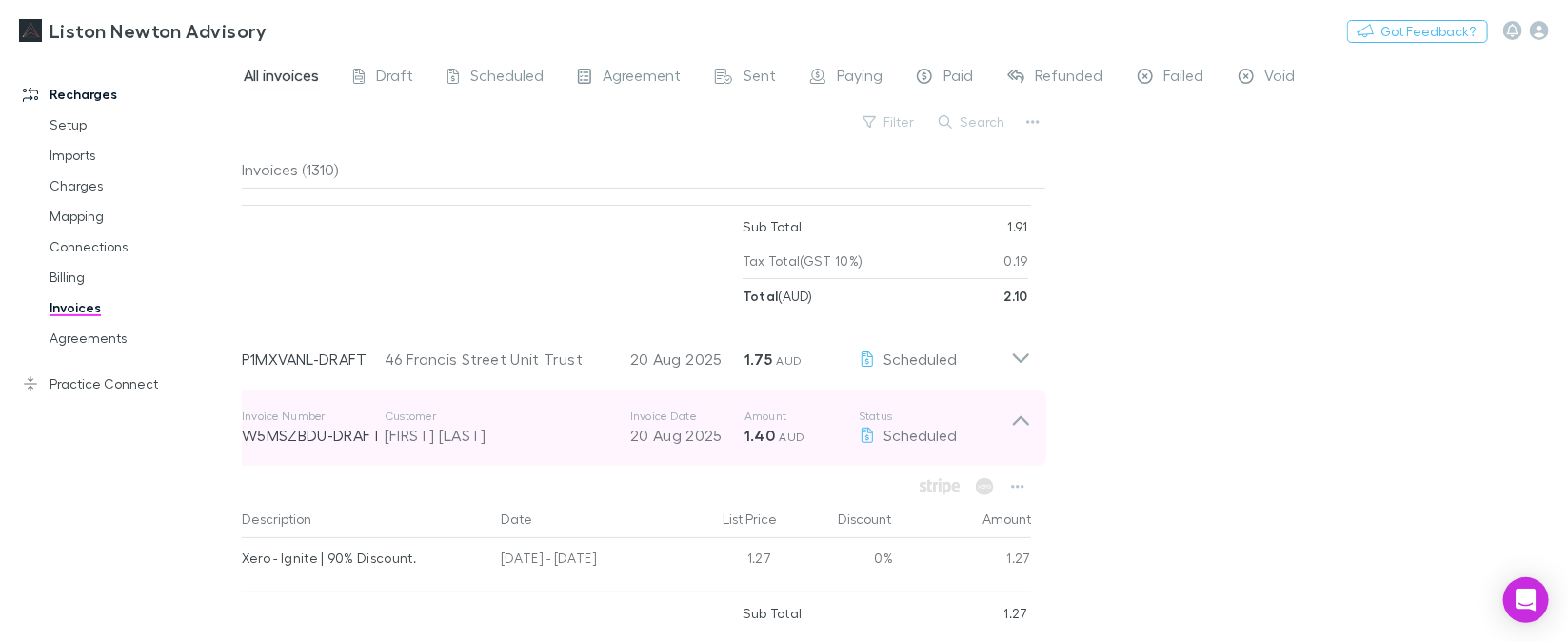 click on "1.40" at bounding box center (760, 435) 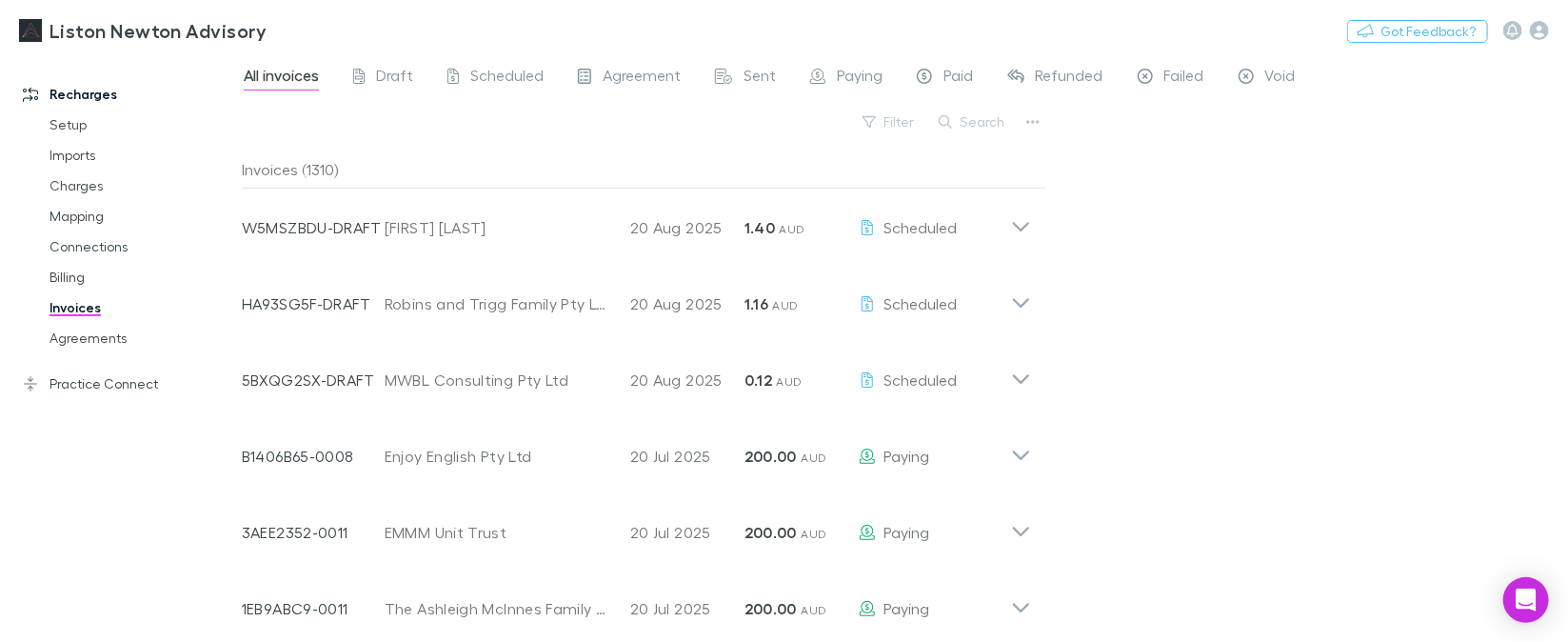 scroll, scrollTop: 398, scrollLeft: 0, axis: vertical 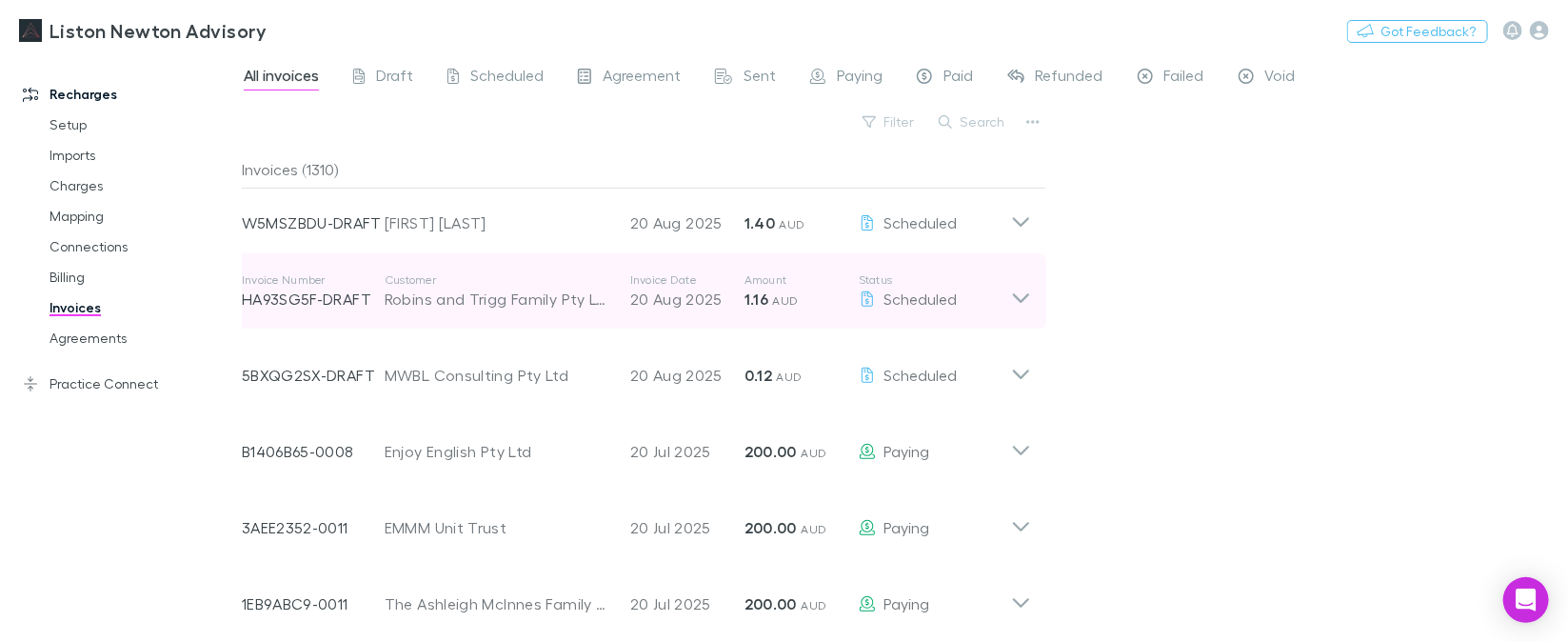 click on "1.16   AUD" at bounding box center (802, 299) 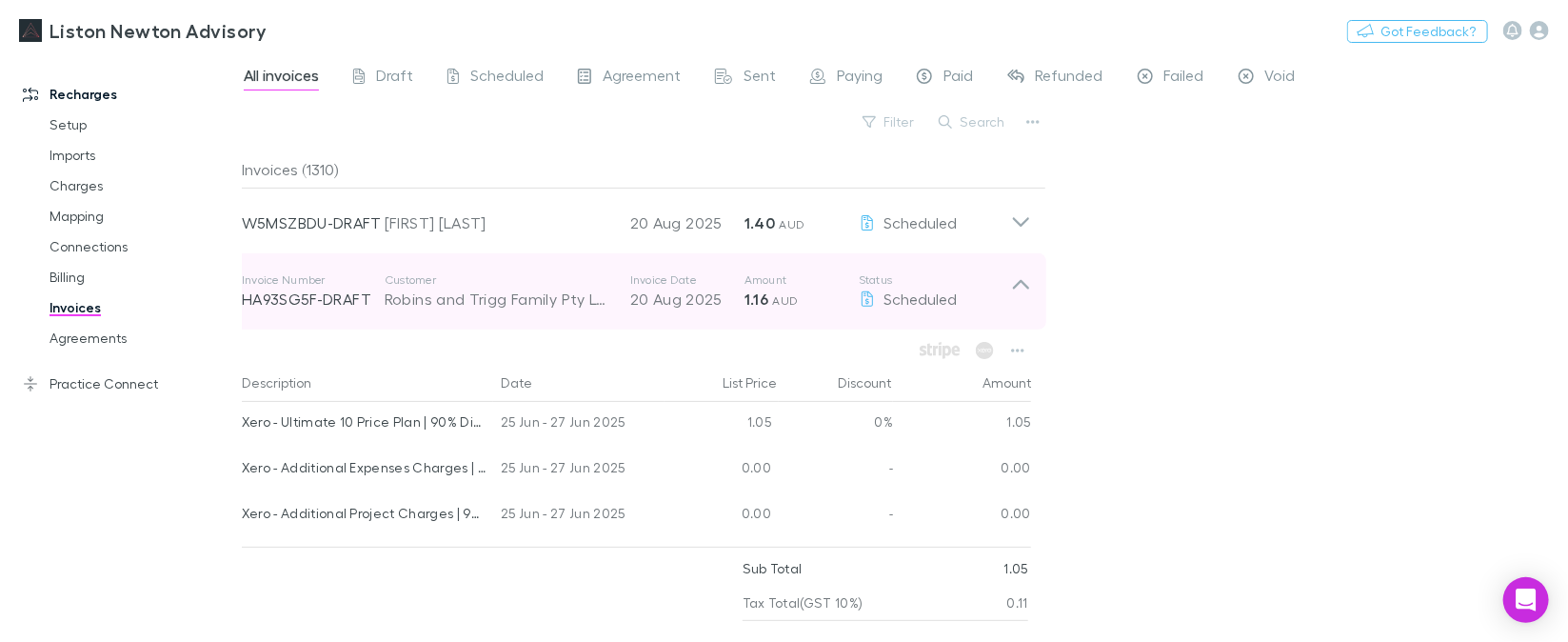 click on "1.16   AUD" at bounding box center (802, 299) 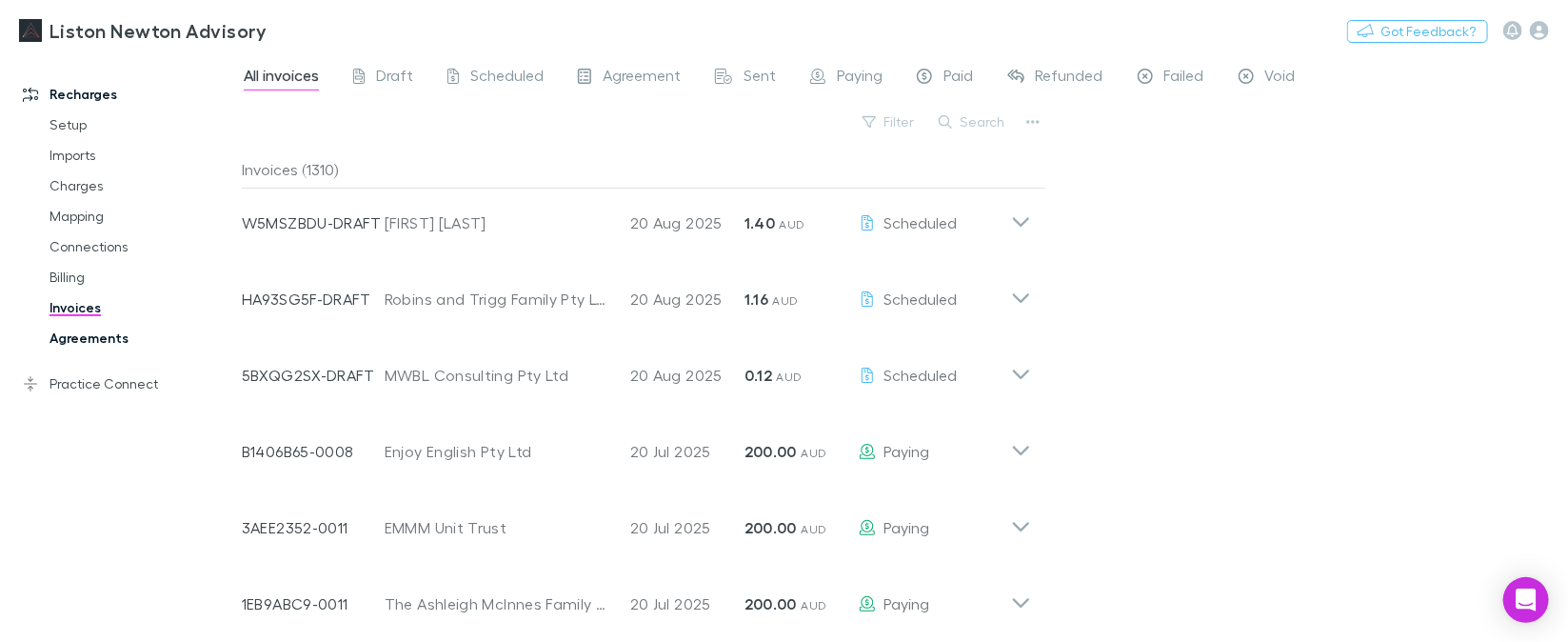 click on "Agreements" at bounding box center (145, 338) 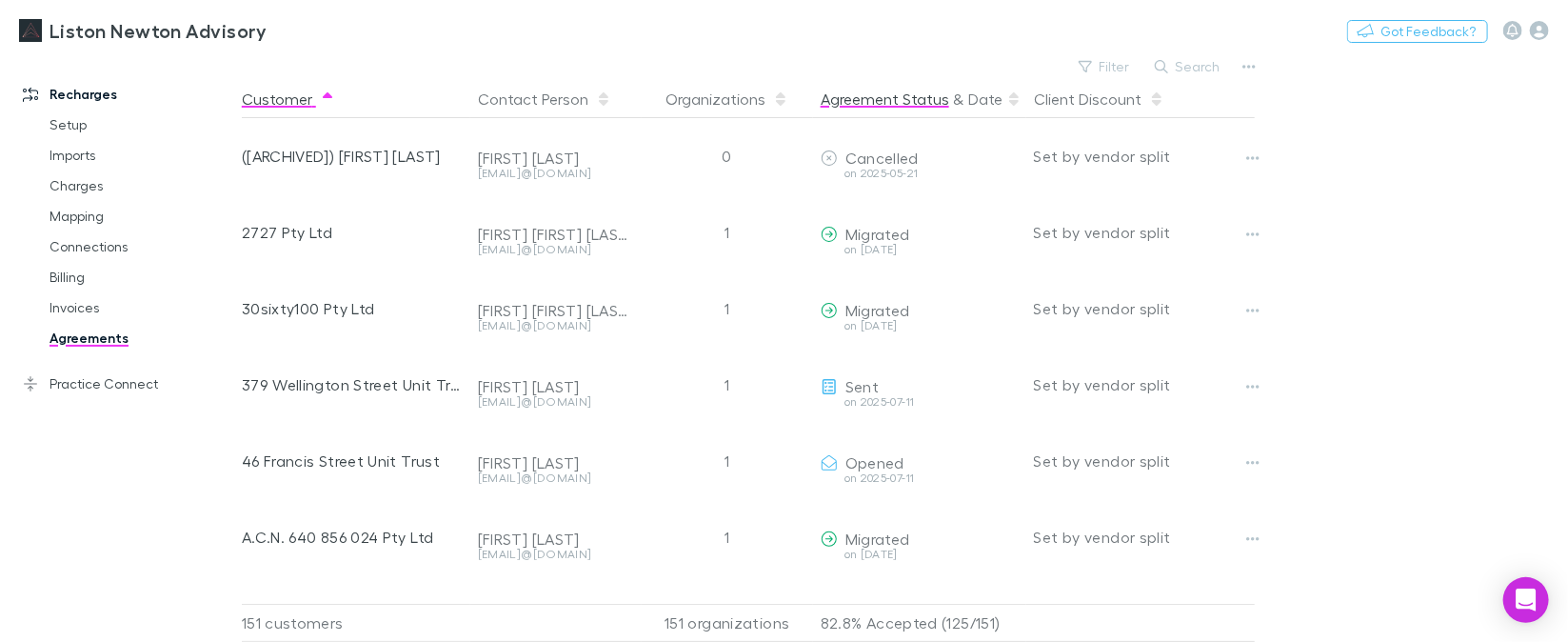click on "Agreement Status" at bounding box center [884, 99] 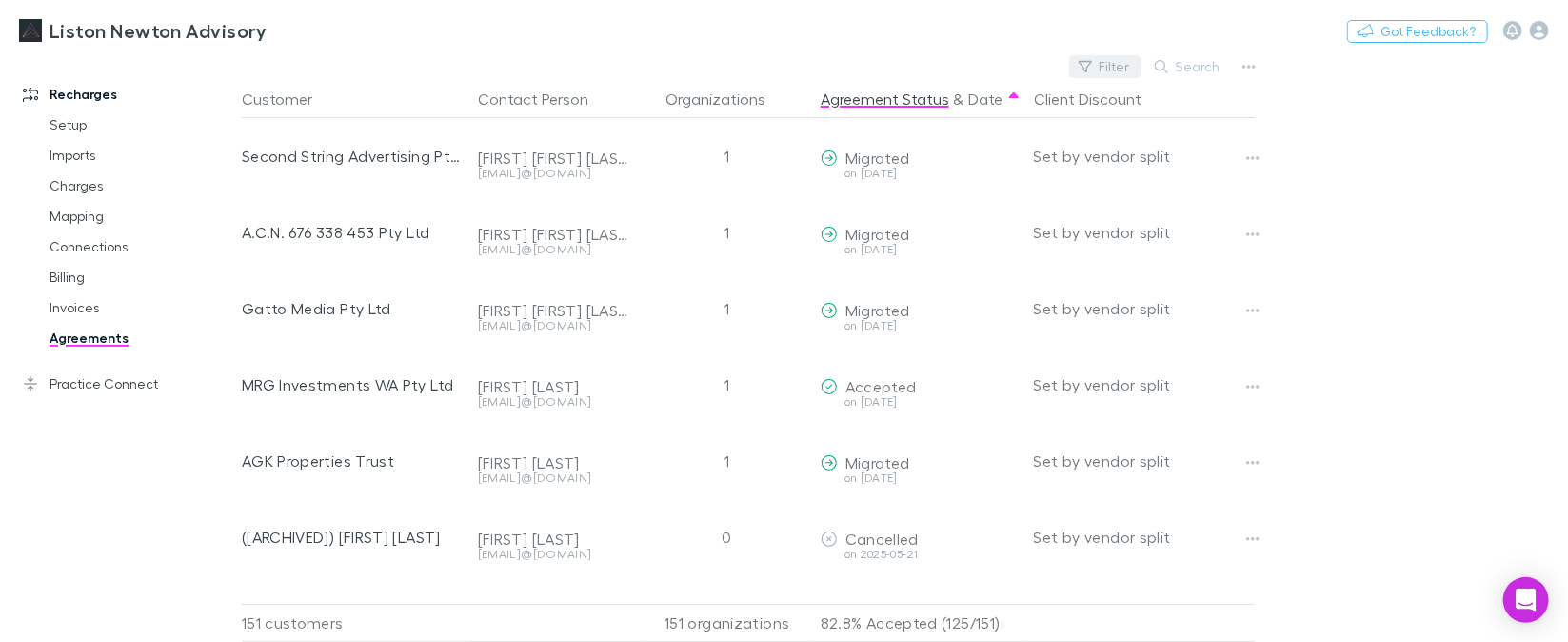 click on "Filter" at bounding box center (1105, 67) 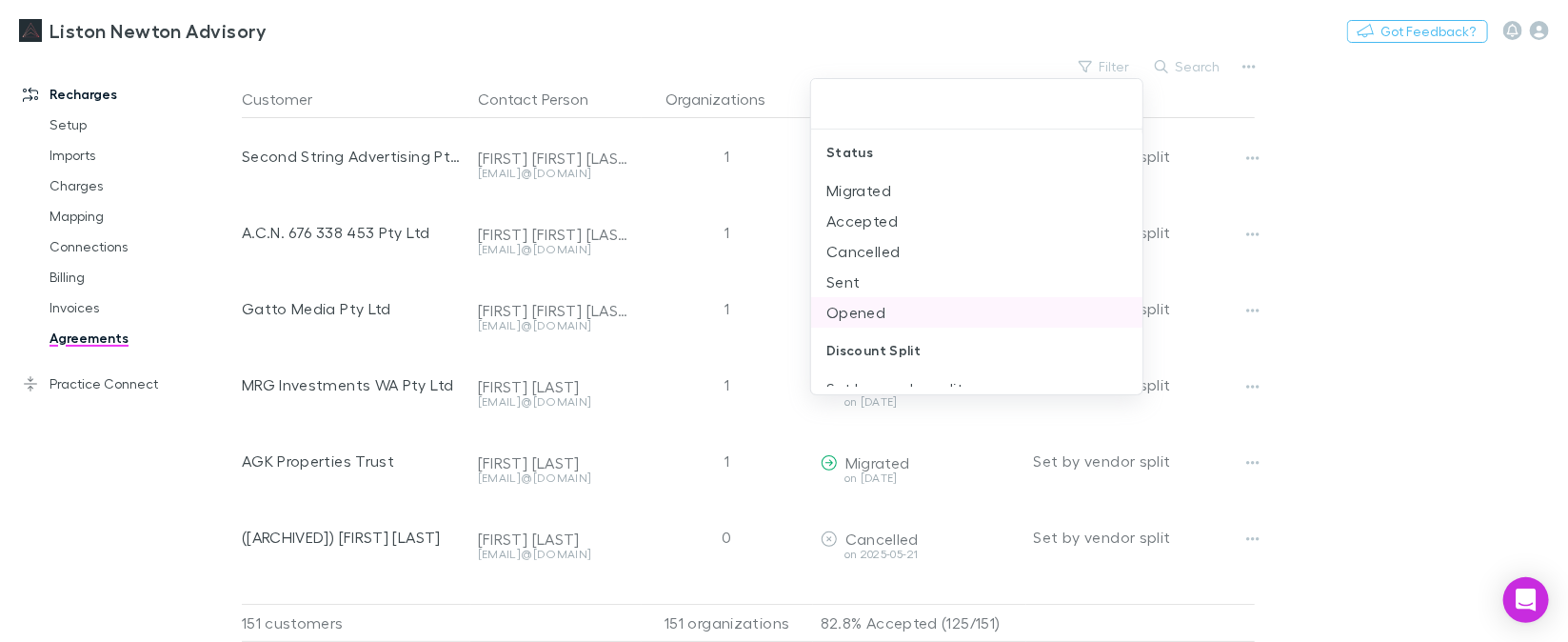 click on "Opened" at bounding box center [977, 312] 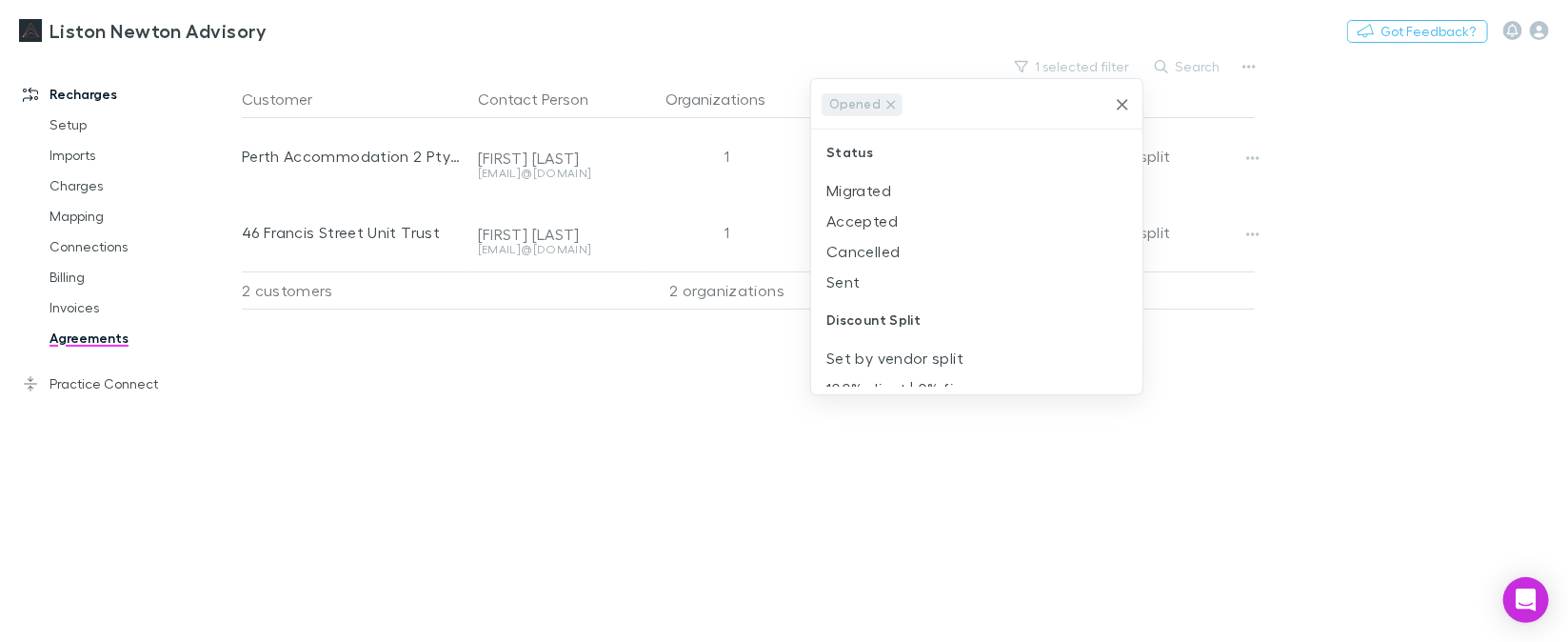 click at bounding box center (784, 321) 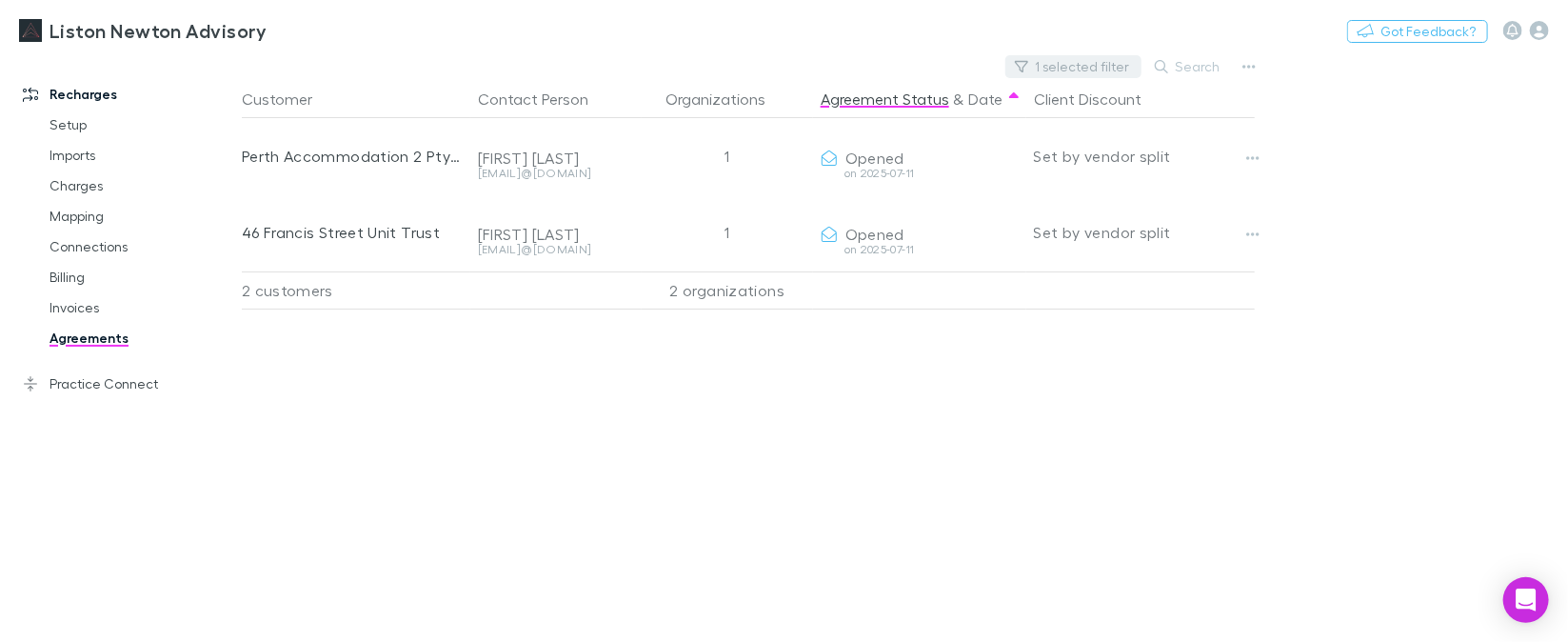 click on "1 selected filter" at bounding box center (1073, 67) 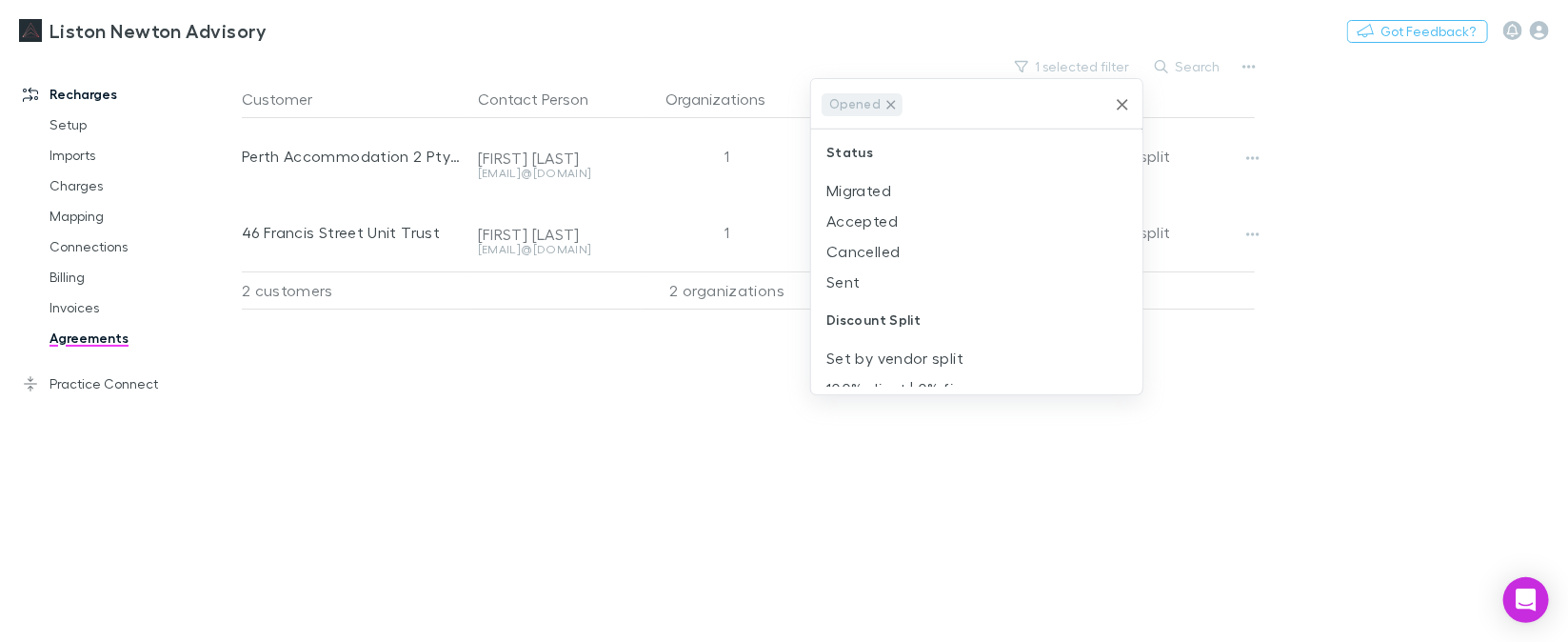 click 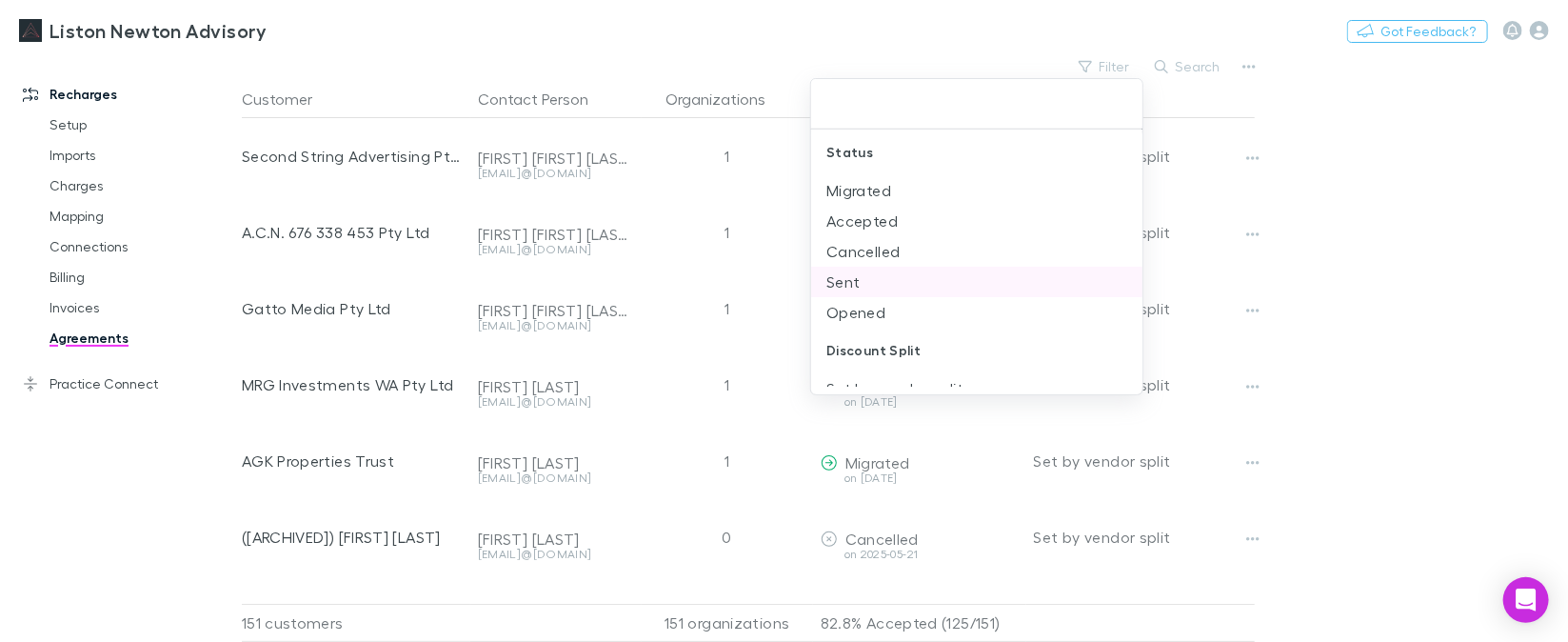 click on "Sent" at bounding box center (977, 282) 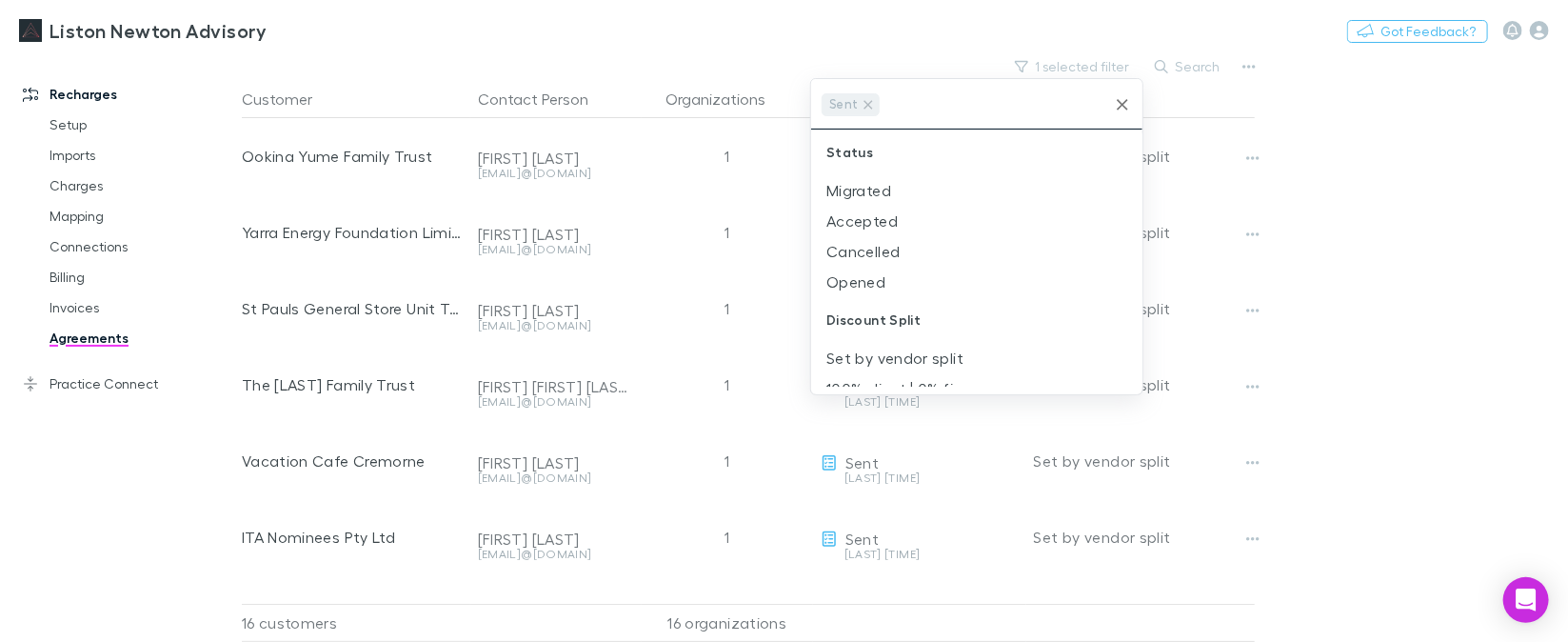 click at bounding box center (784, 321) 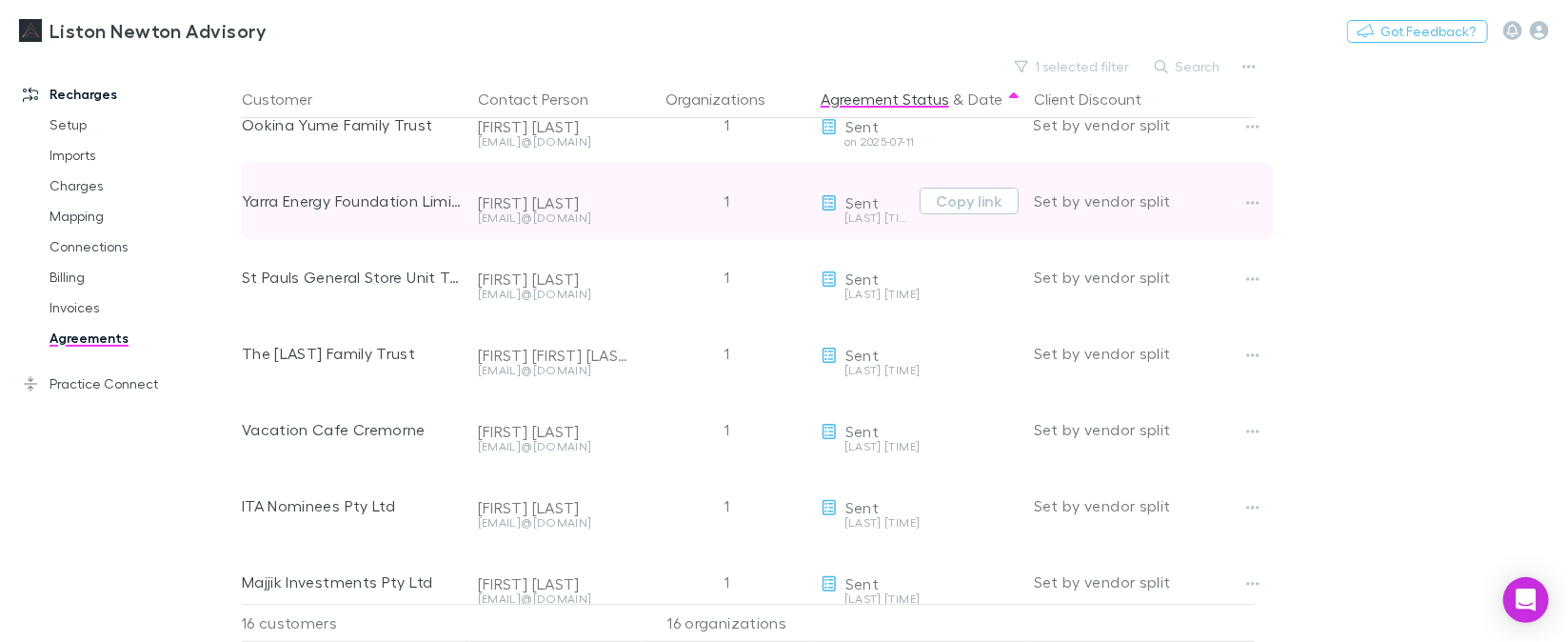 scroll, scrollTop: 0, scrollLeft: 0, axis: both 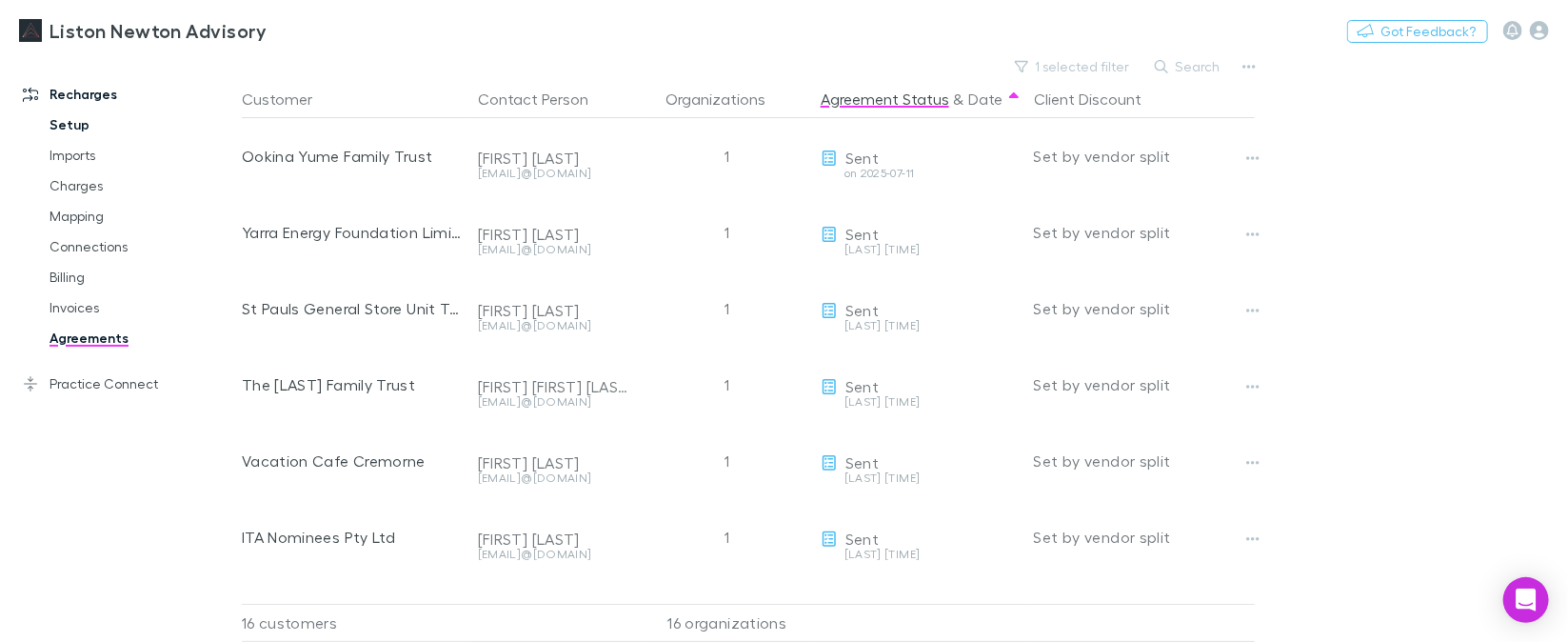 click on "Setup" at bounding box center [145, 125] 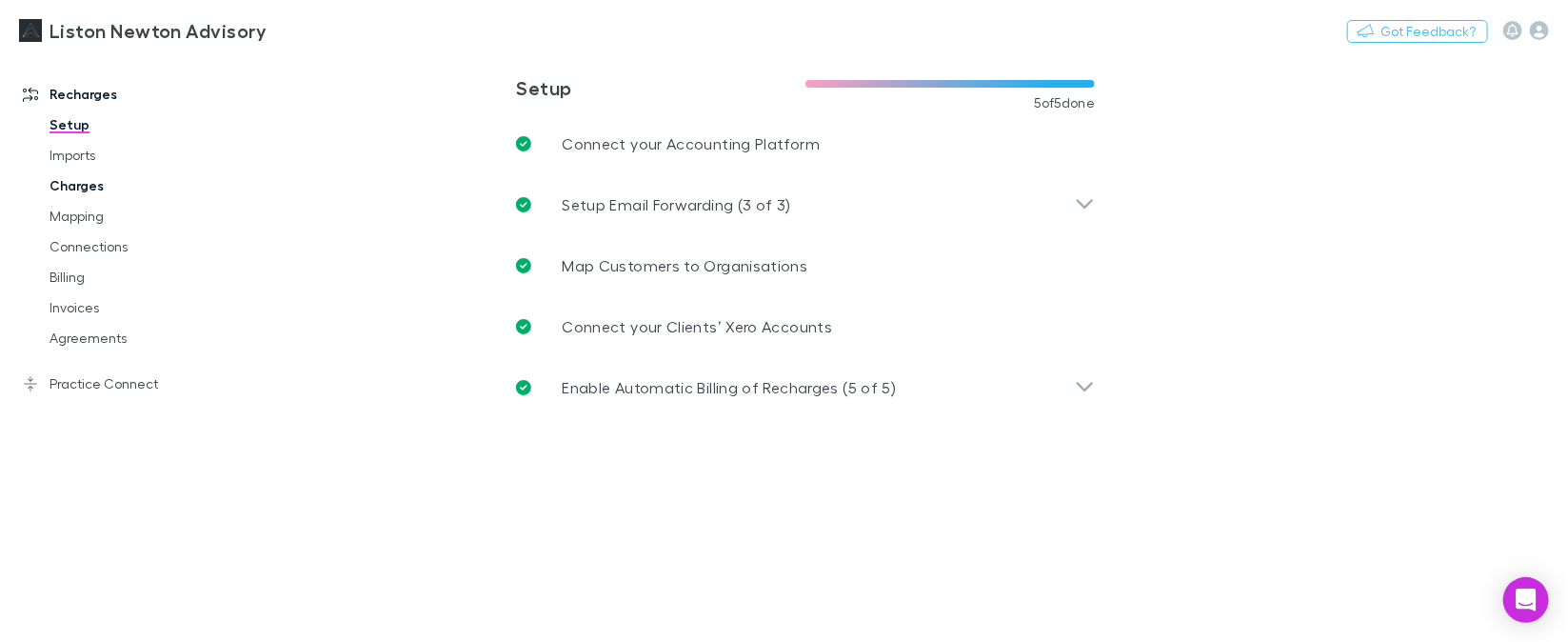 click on "Charges" at bounding box center [145, 186] 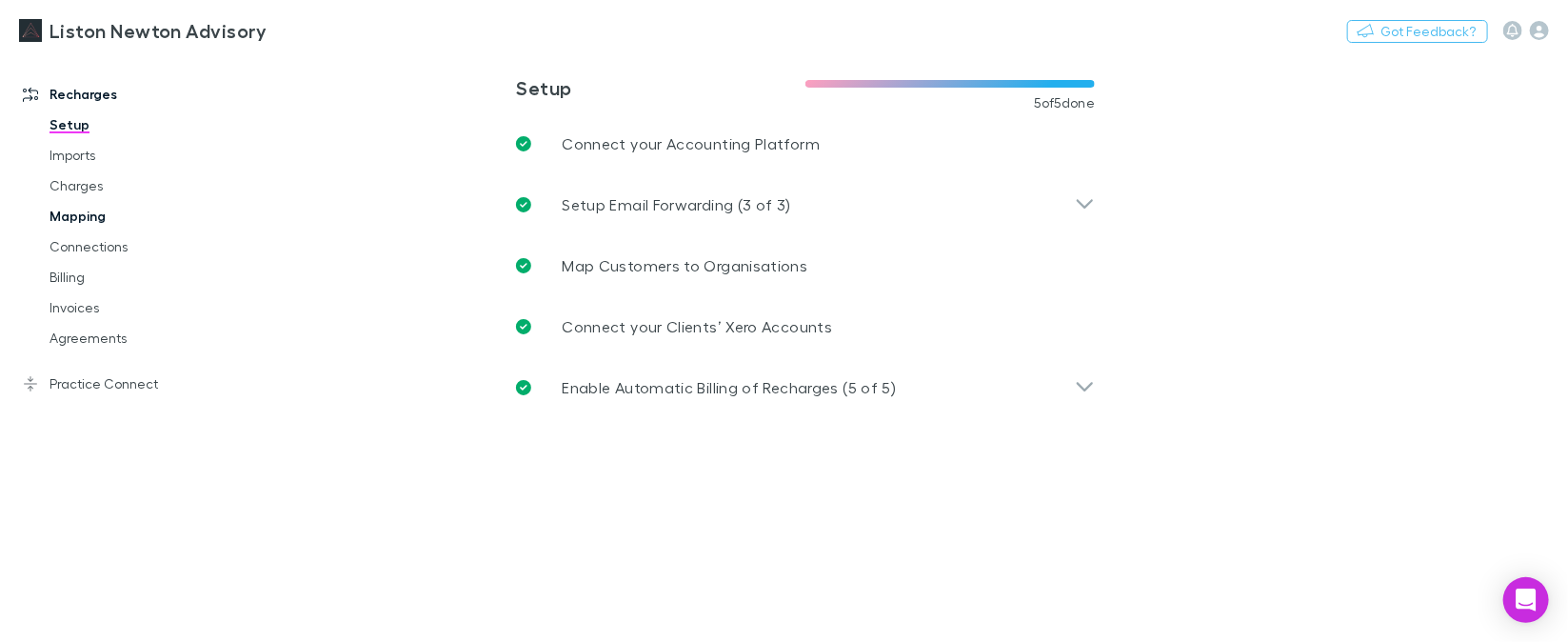 click on "Mapping" at bounding box center (145, 216) 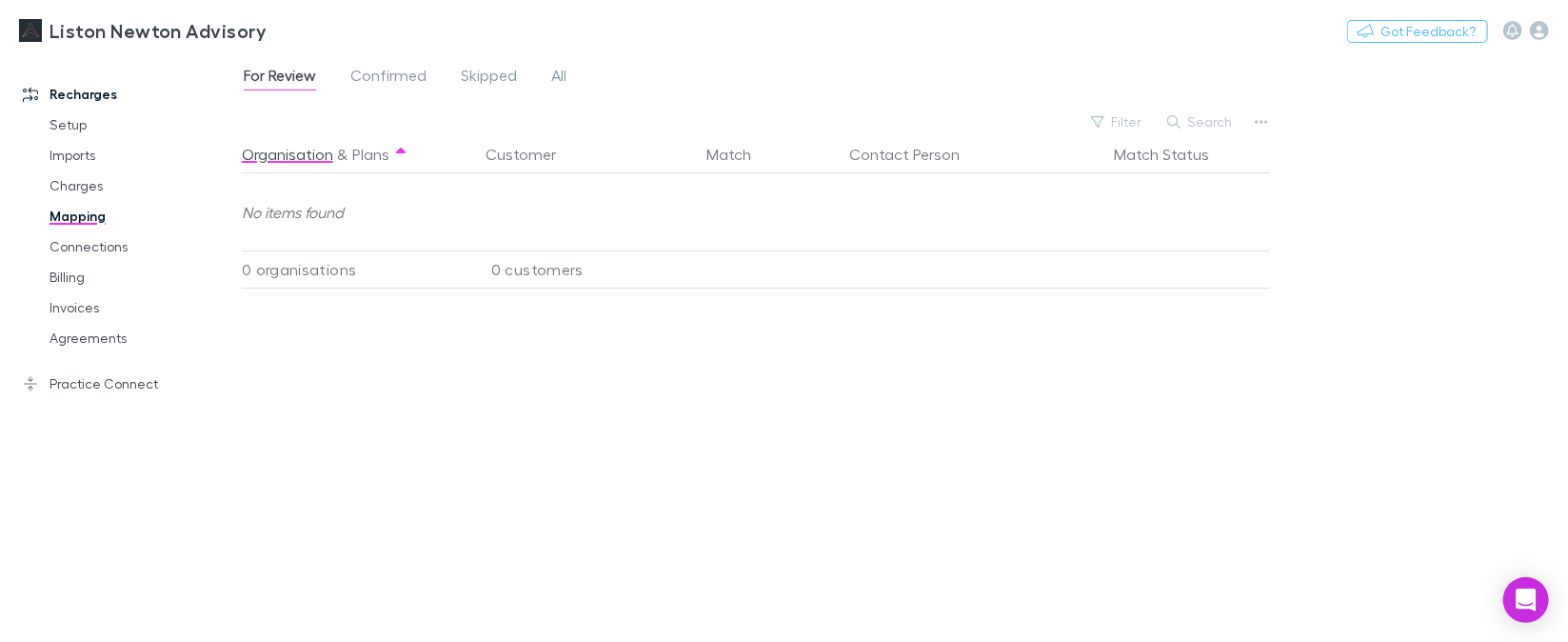 click on "No items found" at bounding box center (750, 212) 